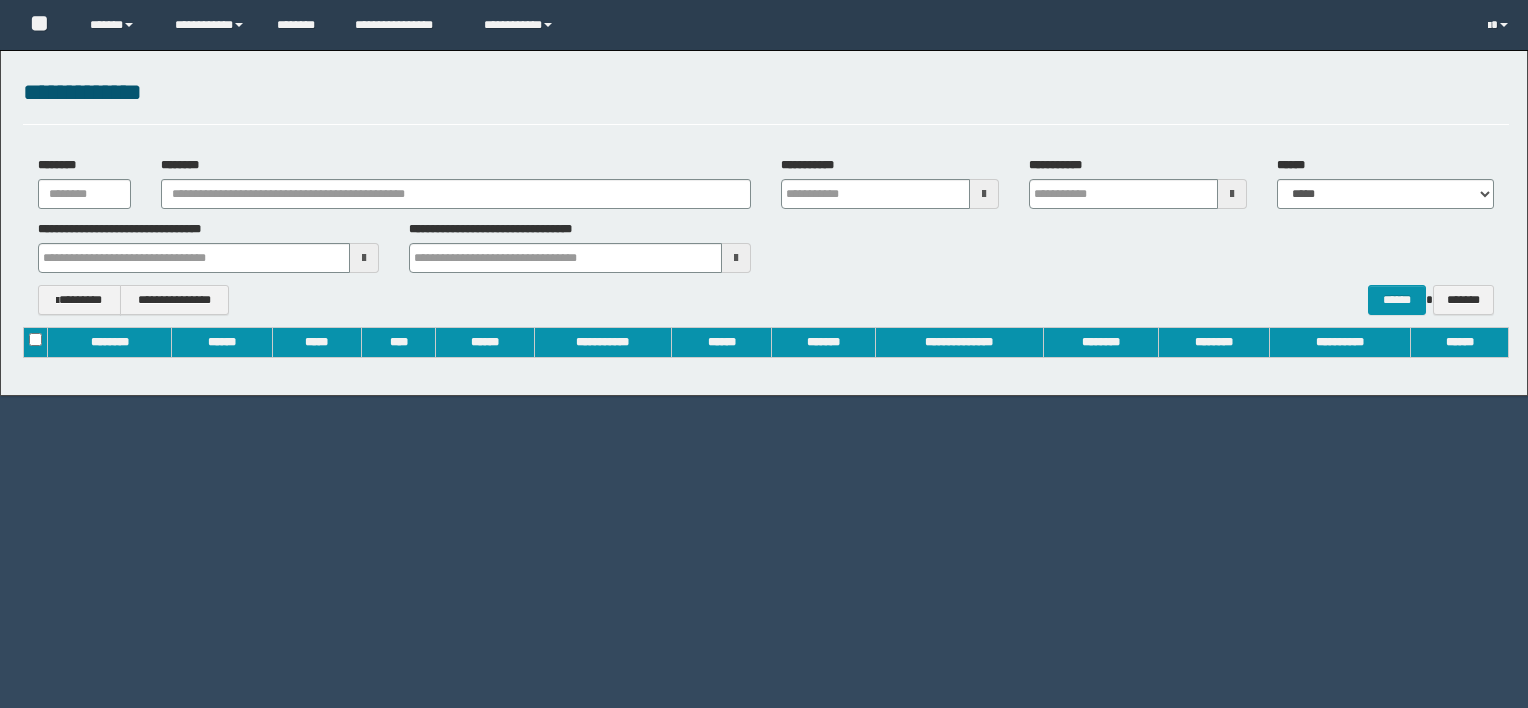 scroll, scrollTop: 0, scrollLeft: 0, axis: both 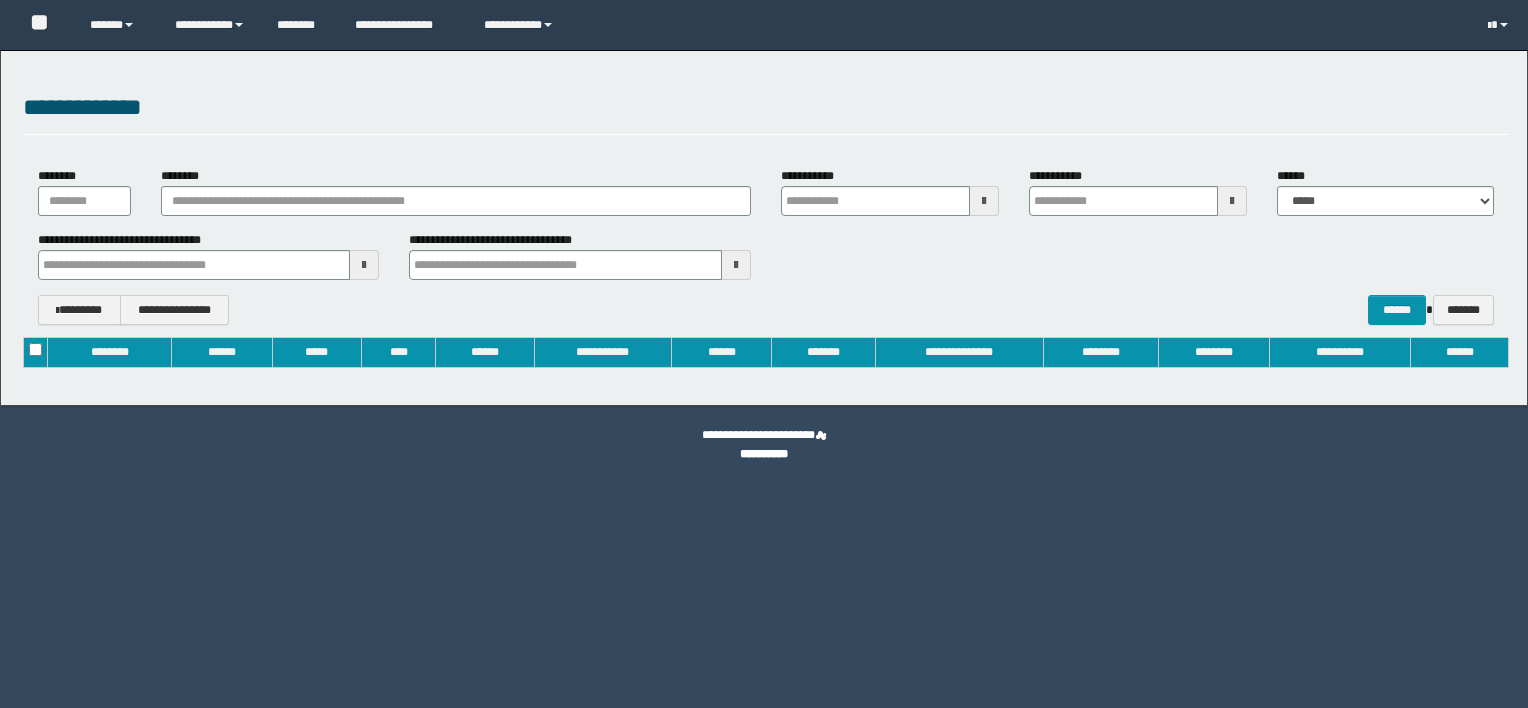 type on "**********" 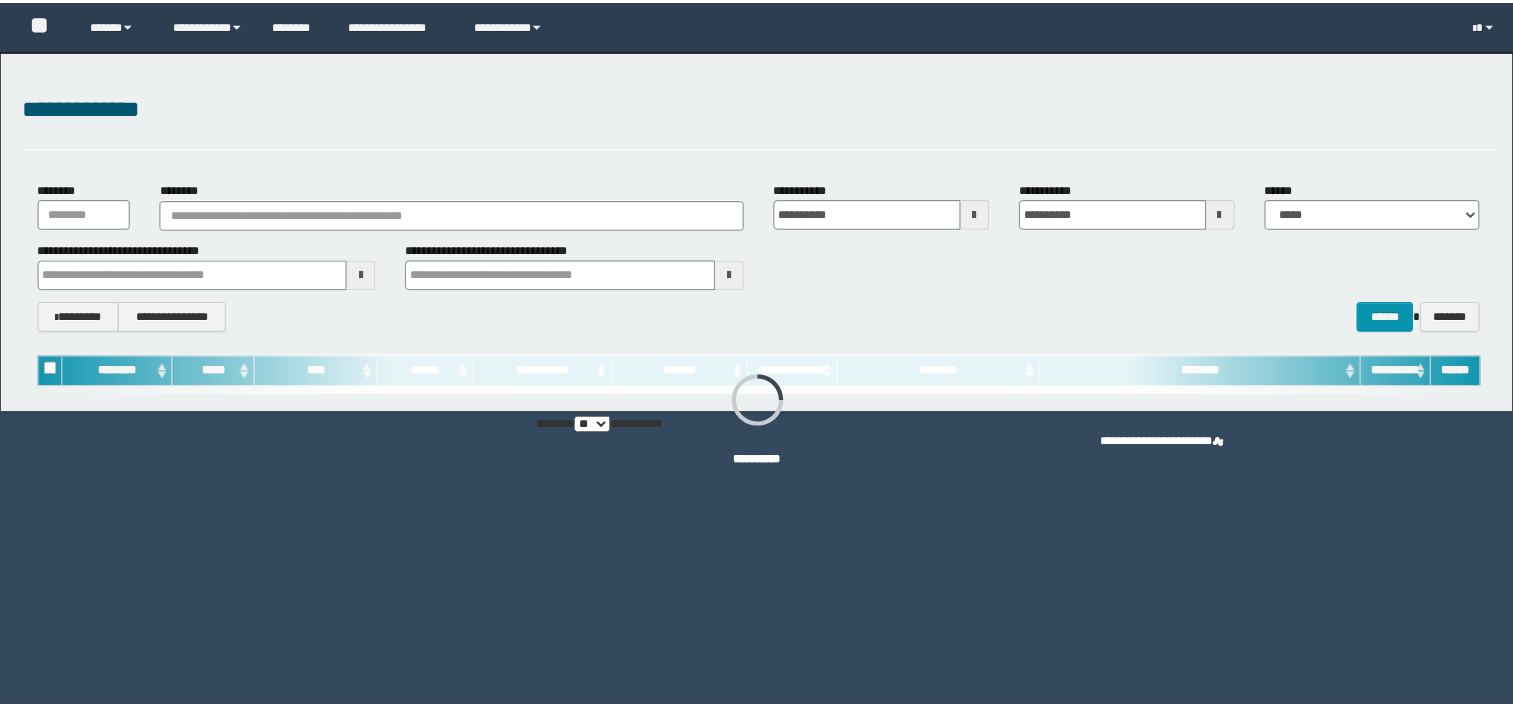 scroll, scrollTop: 0, scrollLeft: 0, axis: both 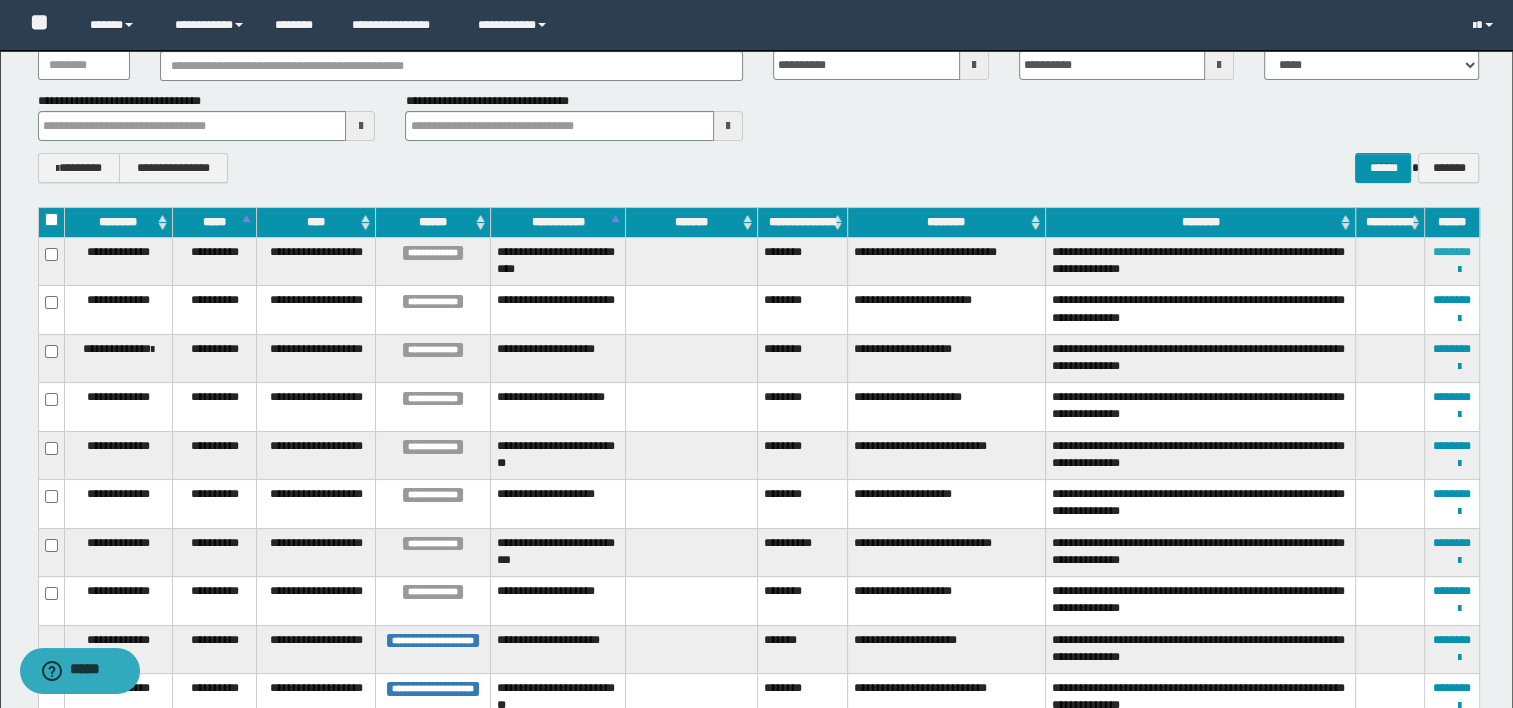 click on "********" at bounding box center [1452, 252] 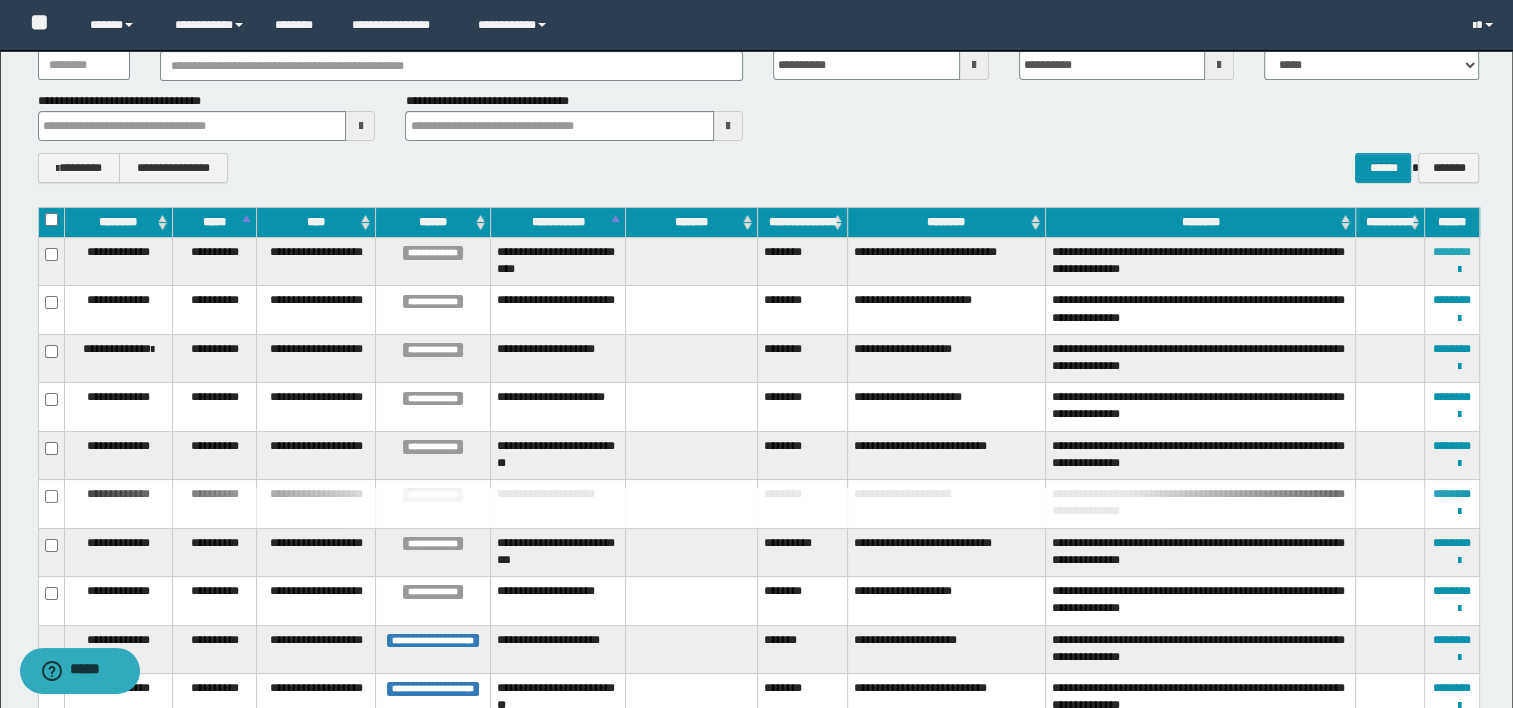 type 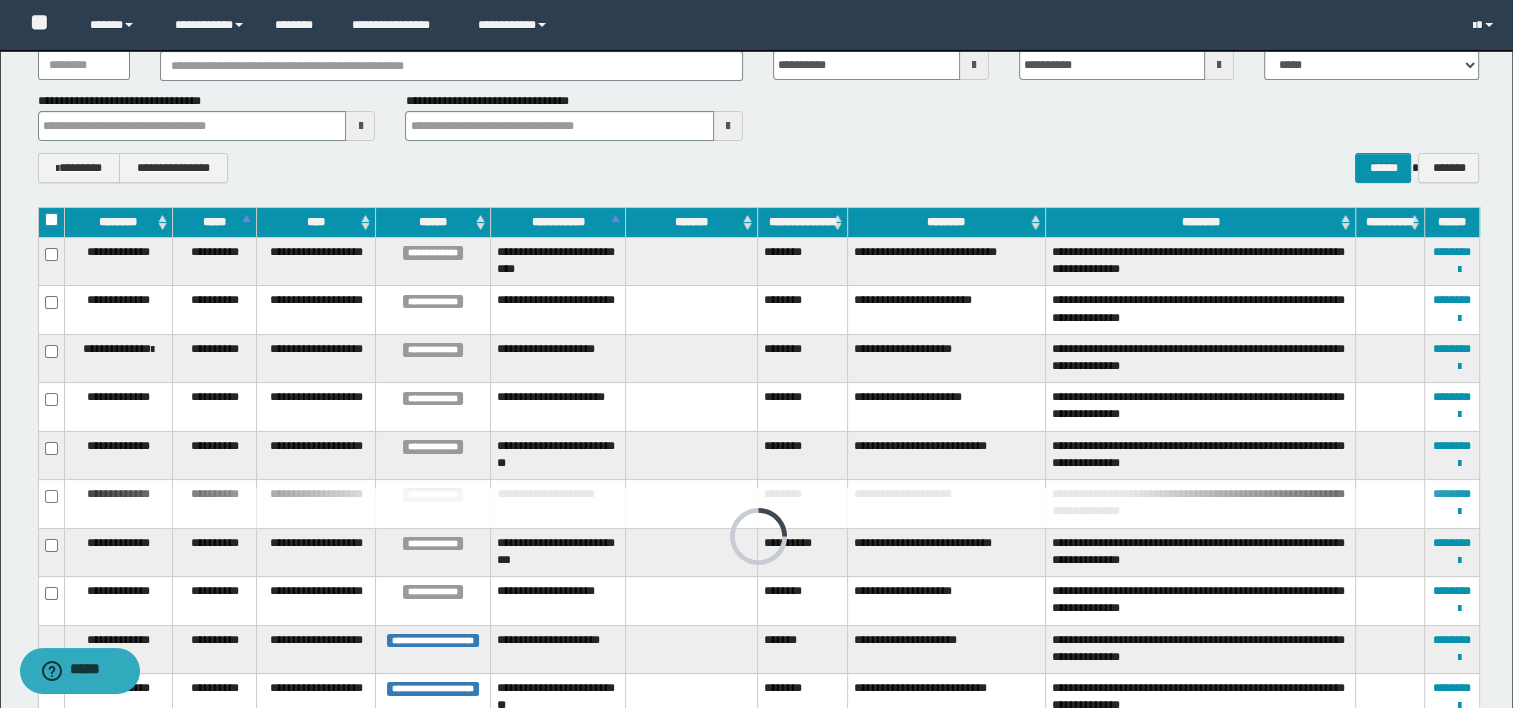 type 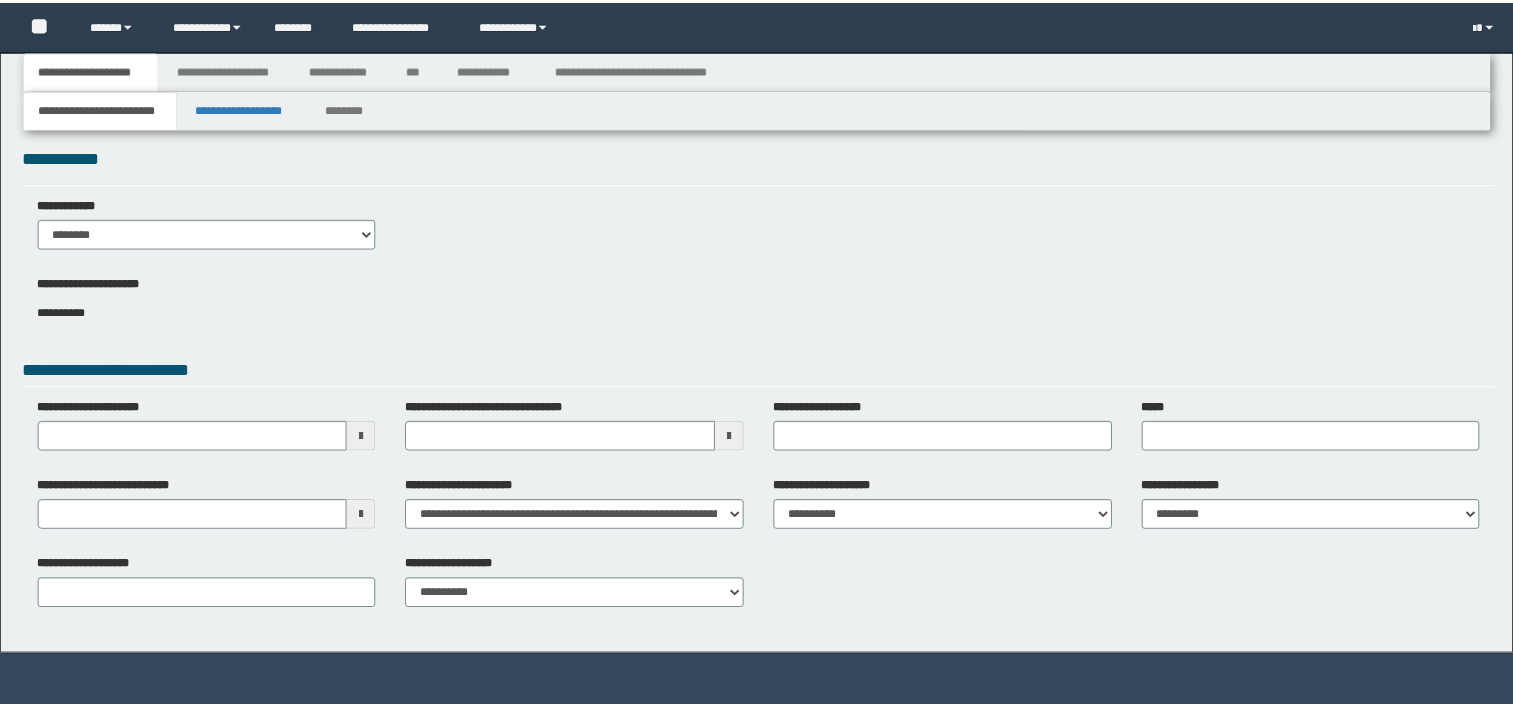 scroll, scrollTop: 0, scrollLeft: 0, axis: both 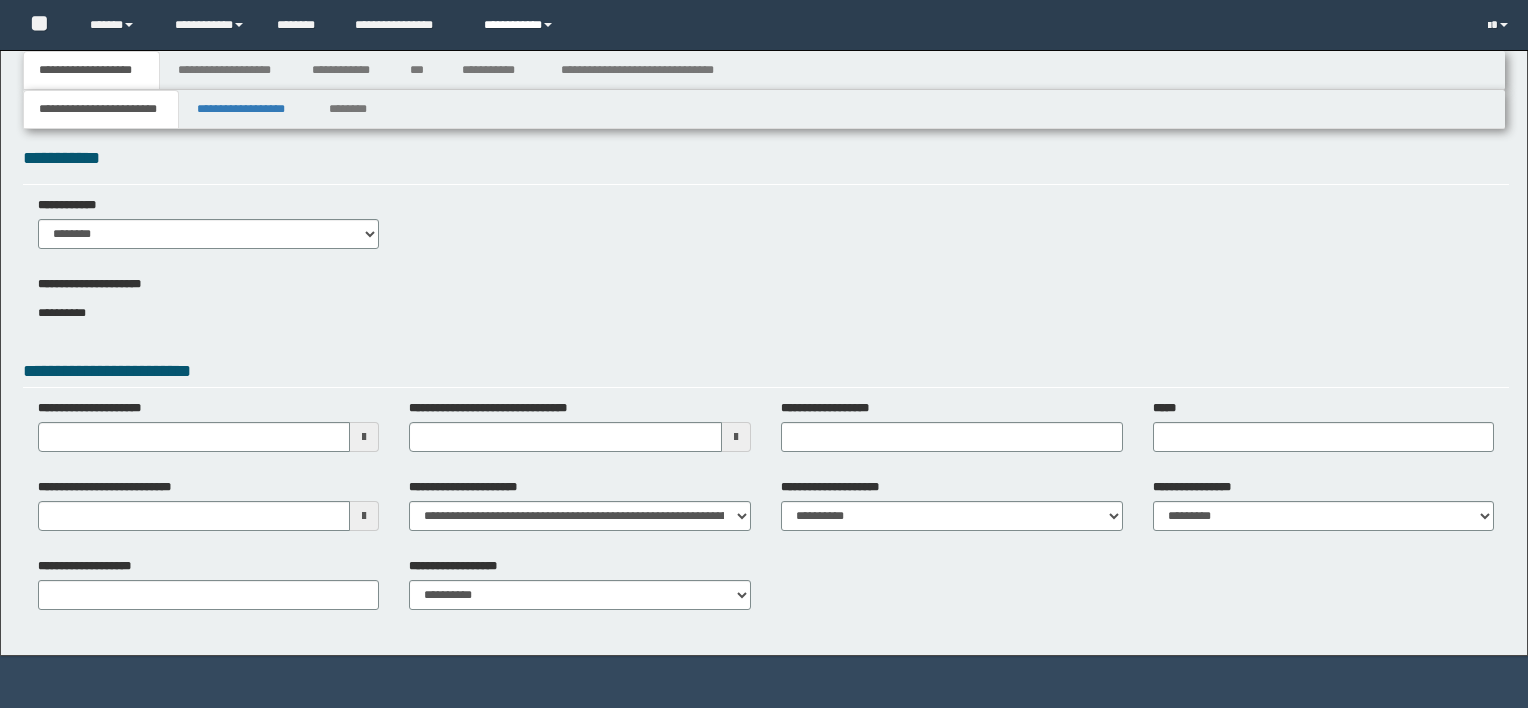 type 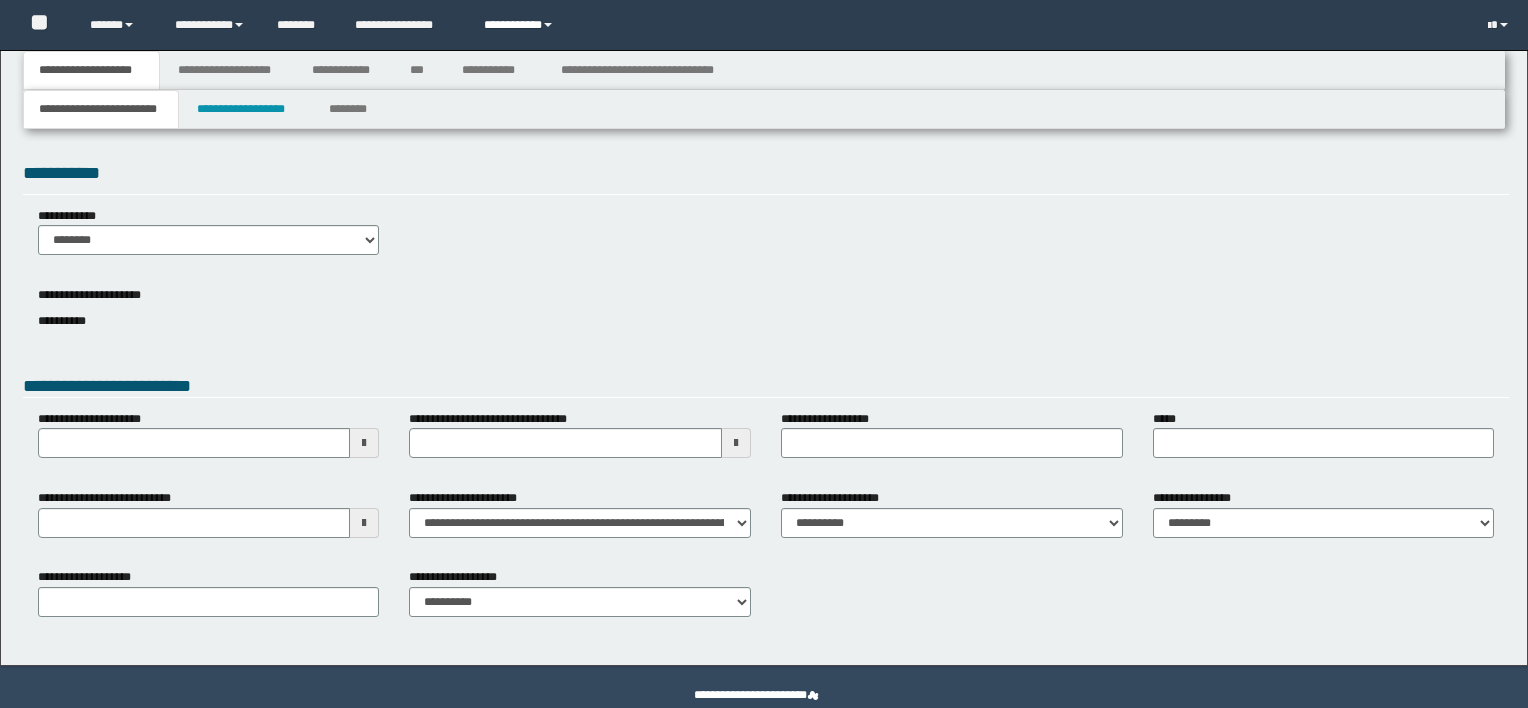 select on "*" 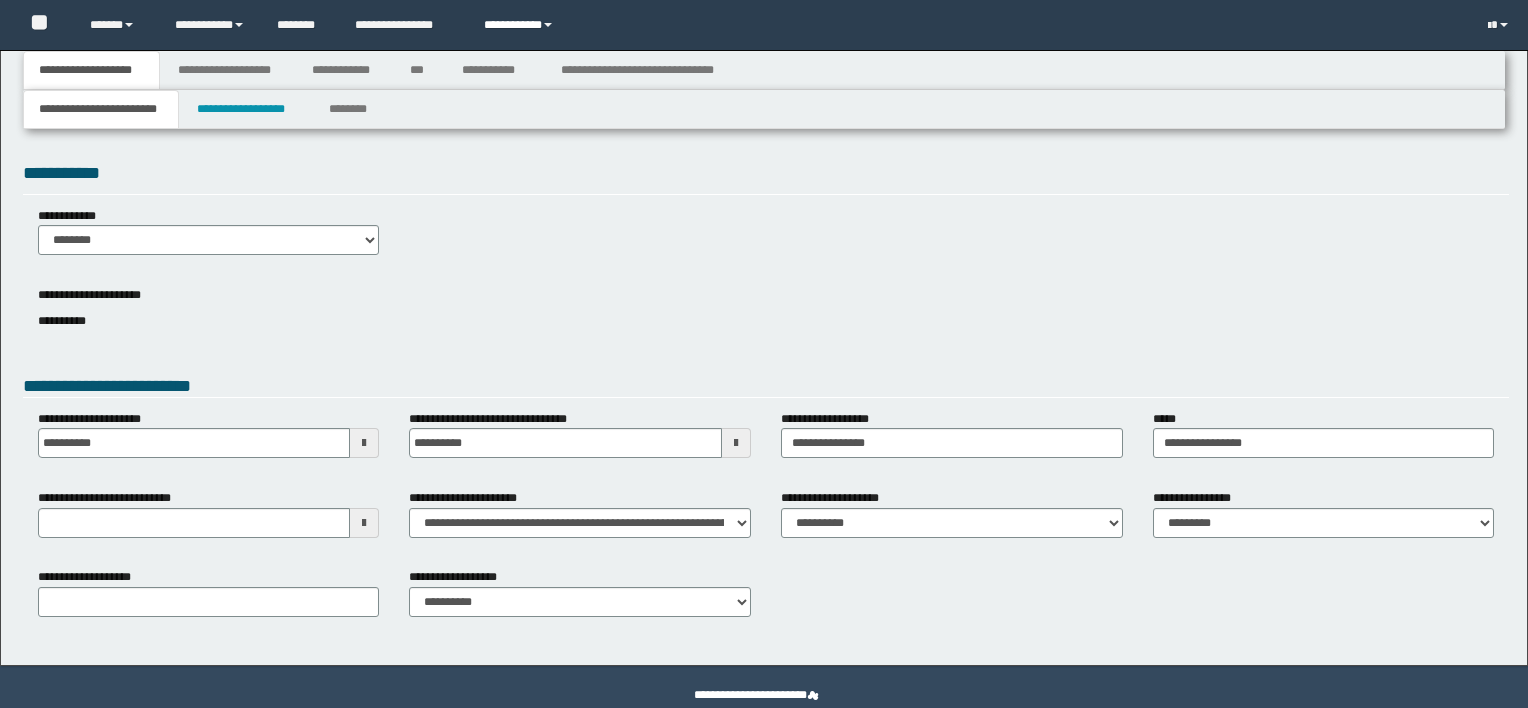 select on "*" 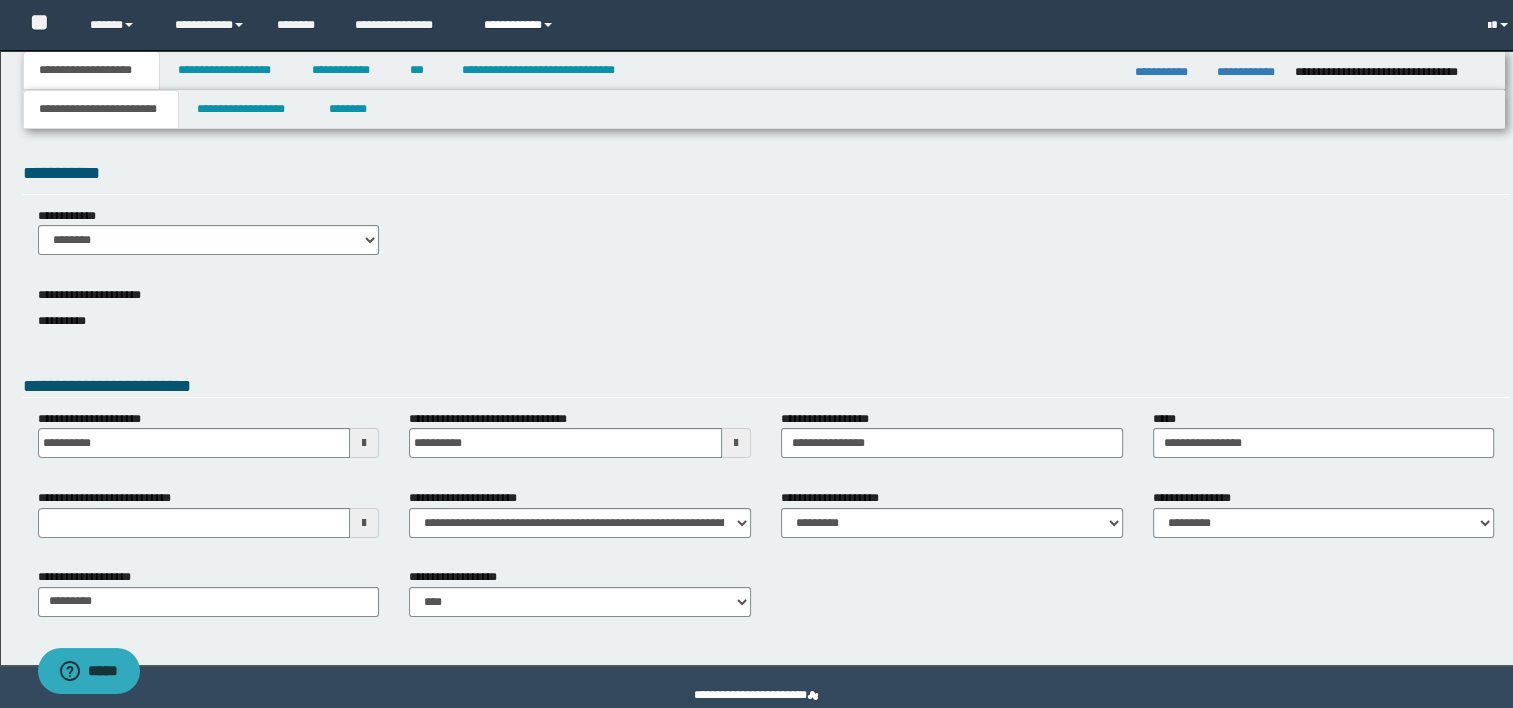 scroll, scrollTop: 0, scrollLeft: 0, axis: both 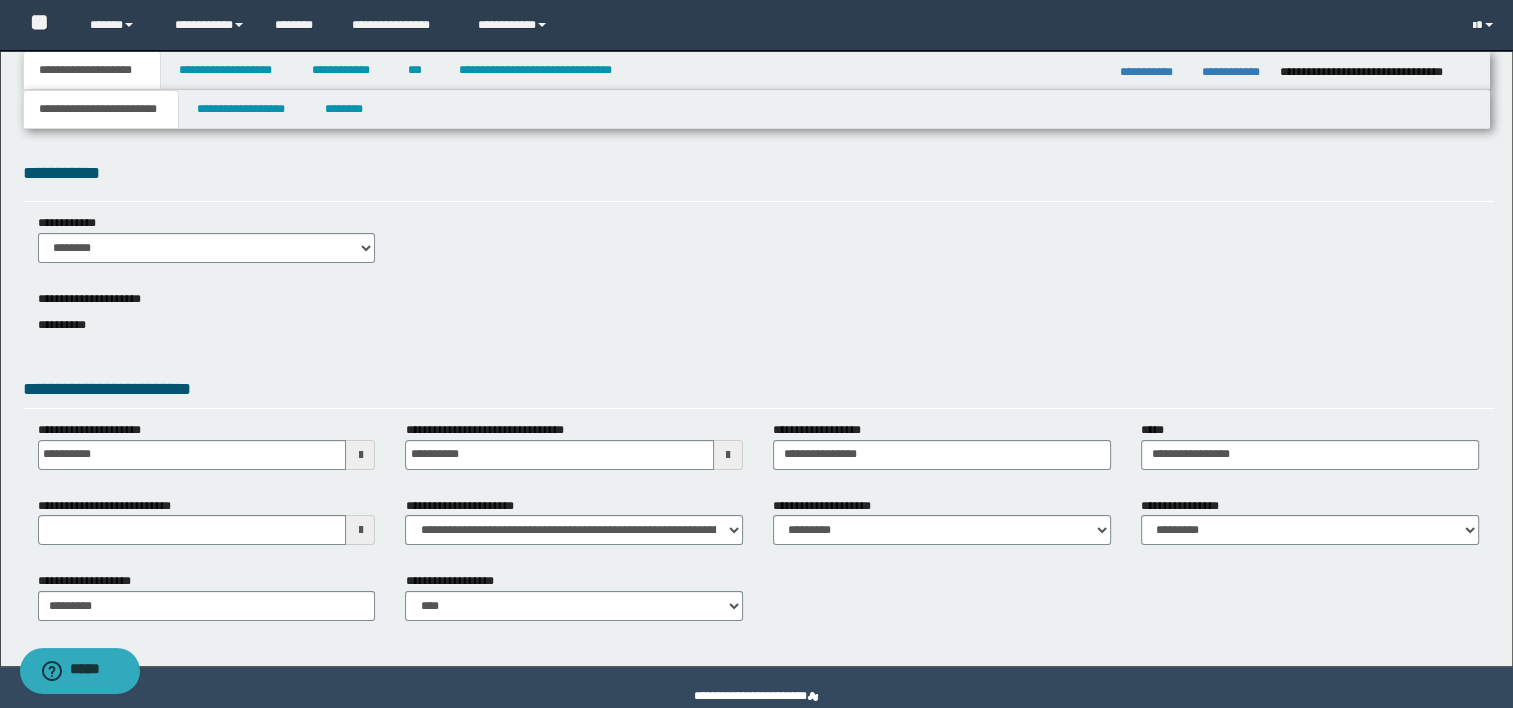 click at bounding box center [360, 530] 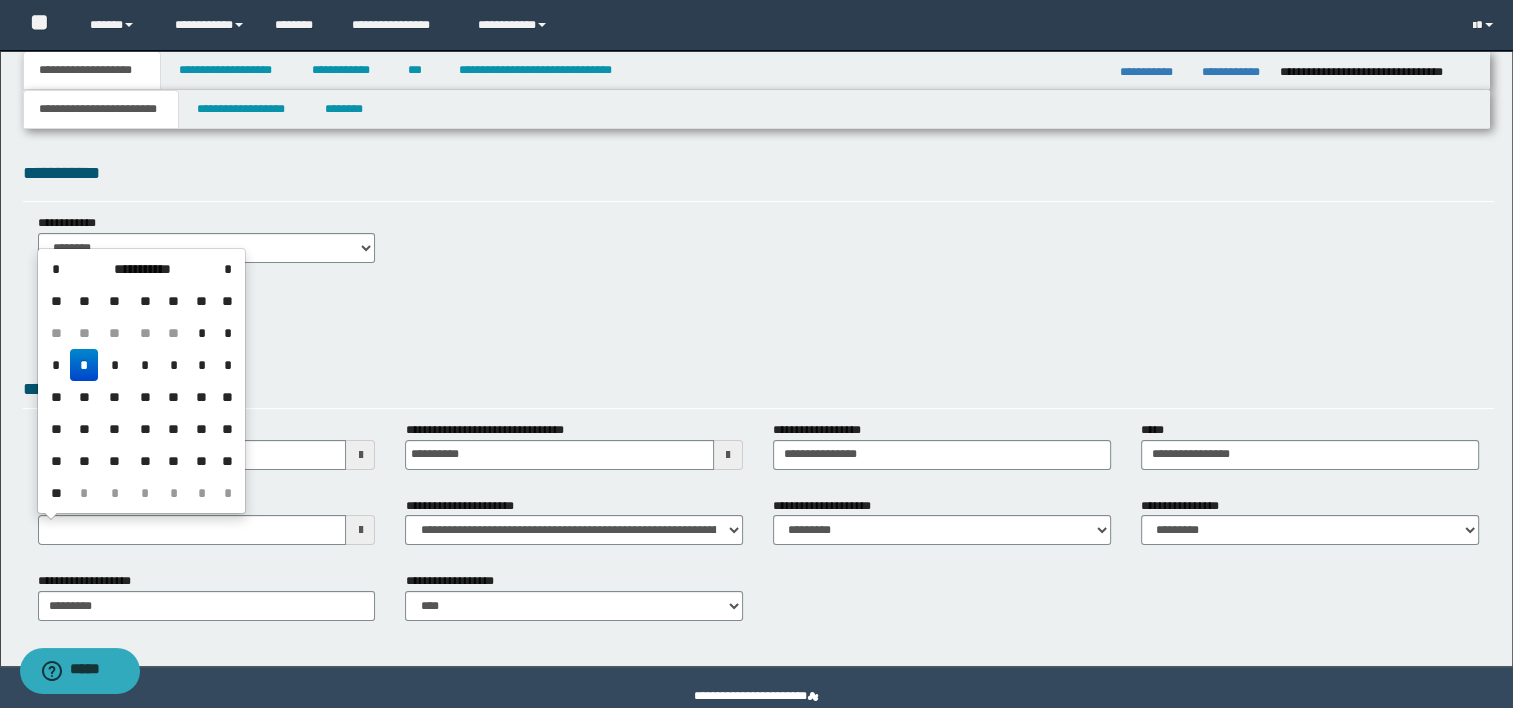 click on "*" at bounding box center [84, 365] 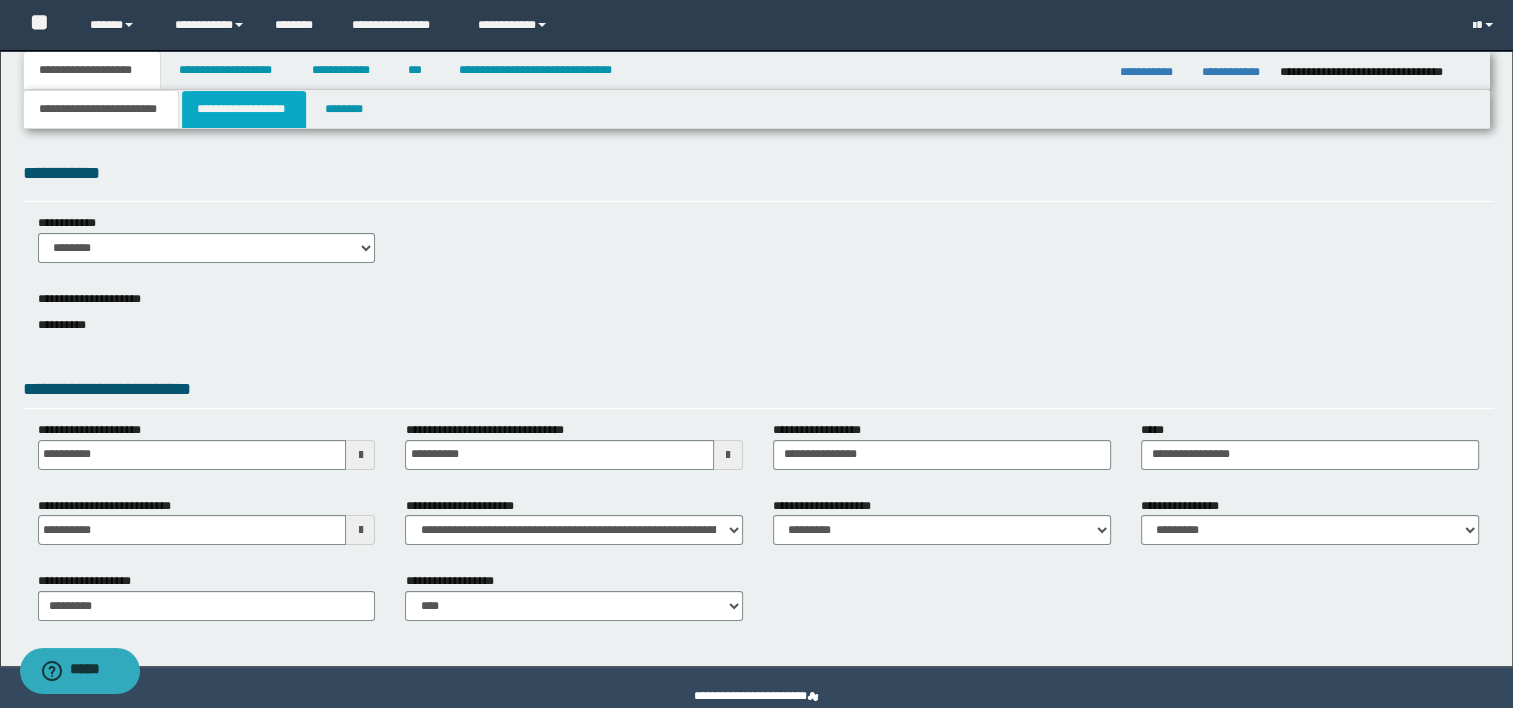 click on "**********" at bounding box center [244, 109] 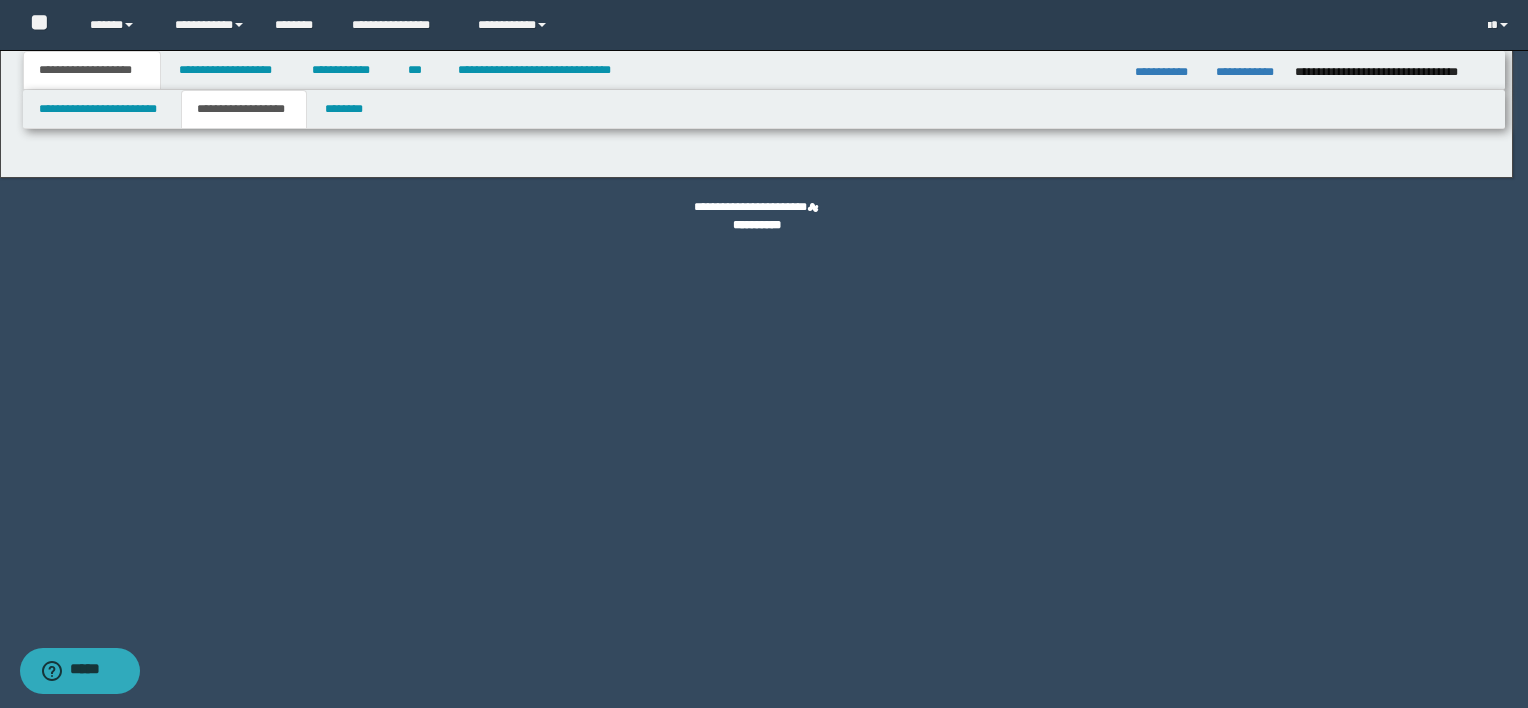 type on "********" 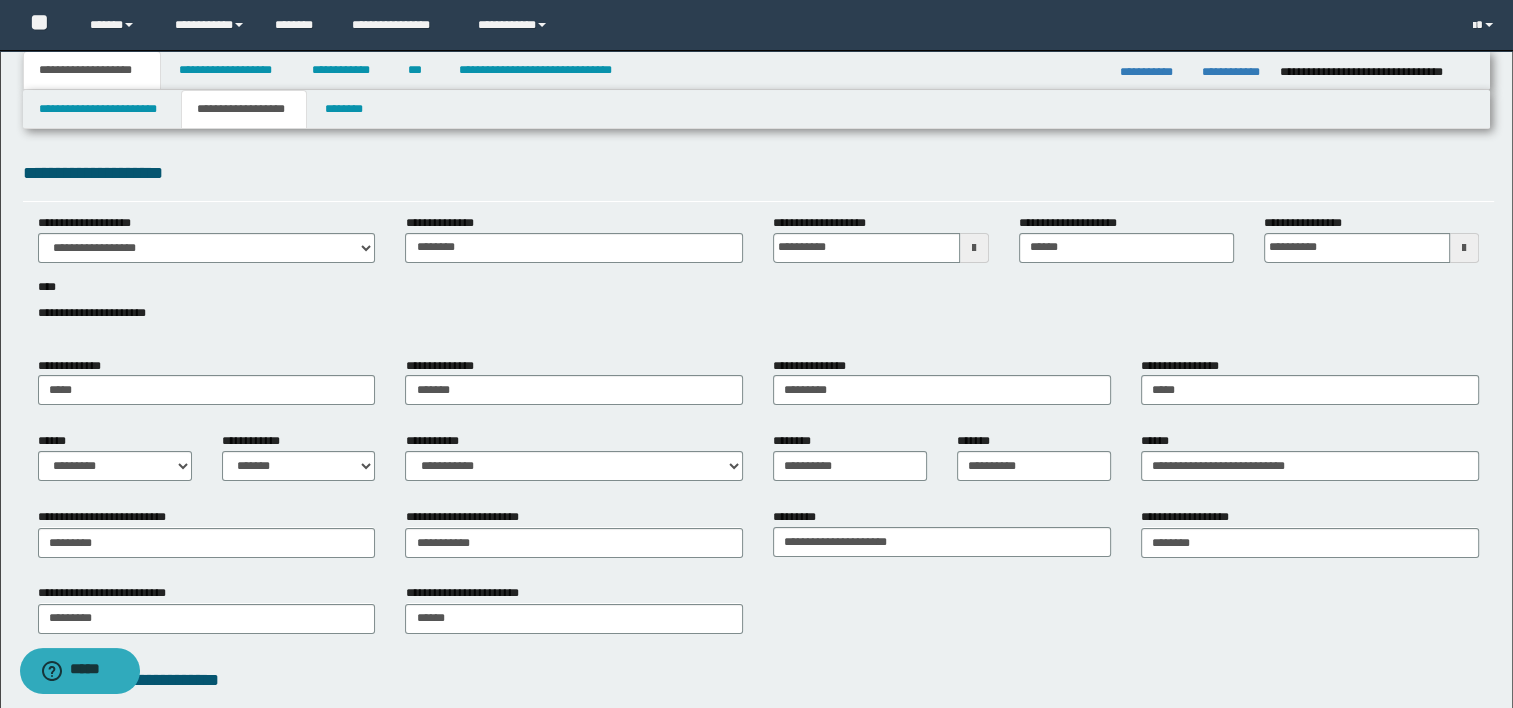 scroll, scrollTop: 398, scrollLeft: 0, axis: vertical 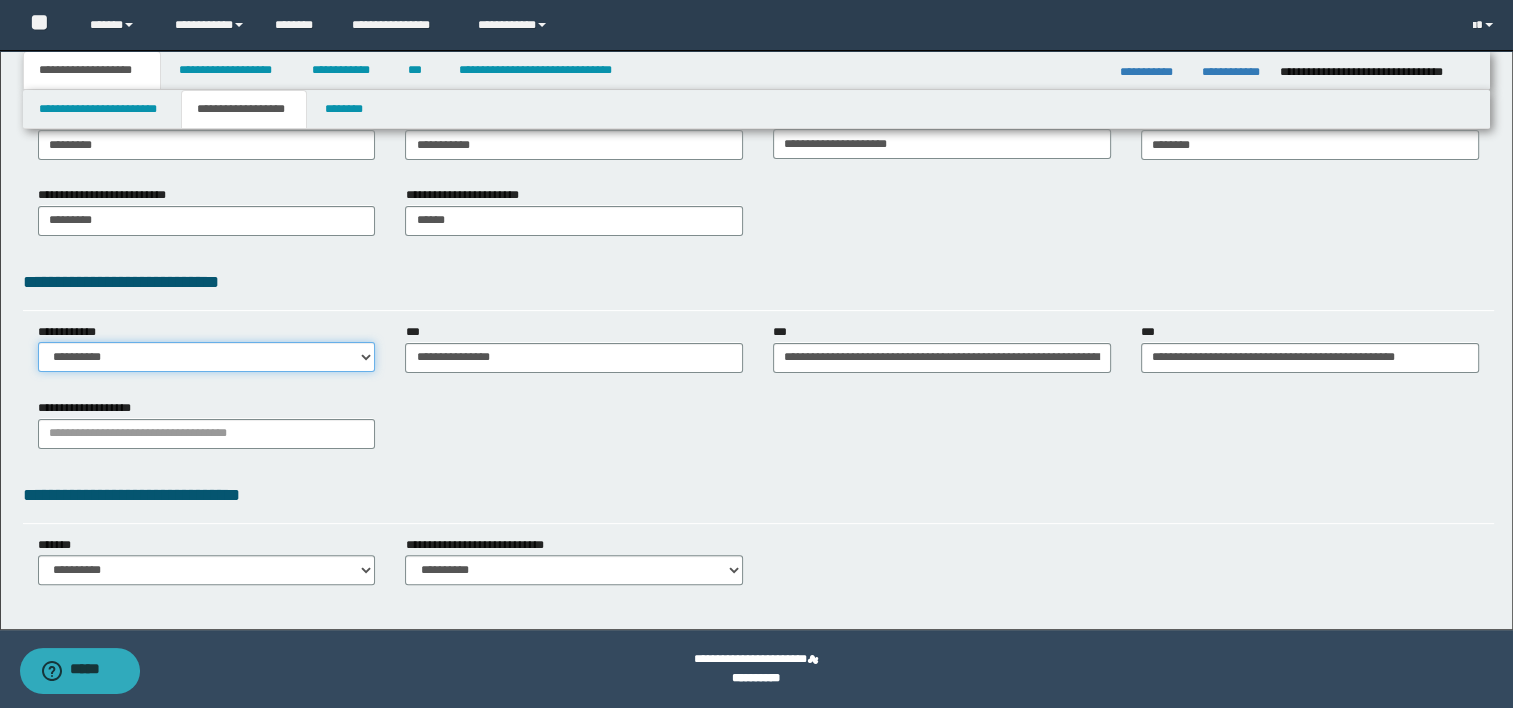 click on "**********" at bounding box center [207, 357] 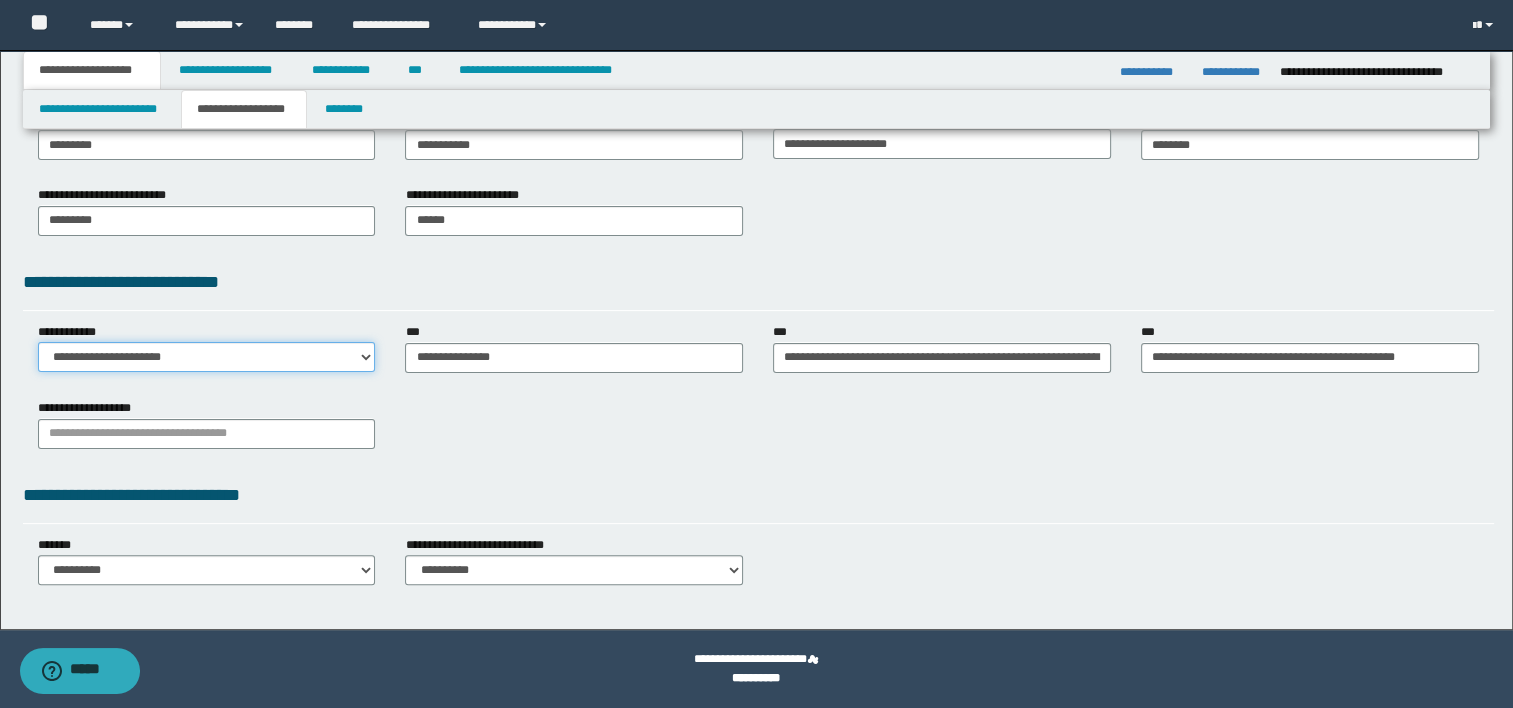 click on "**********" at bounding box center [207, 357] 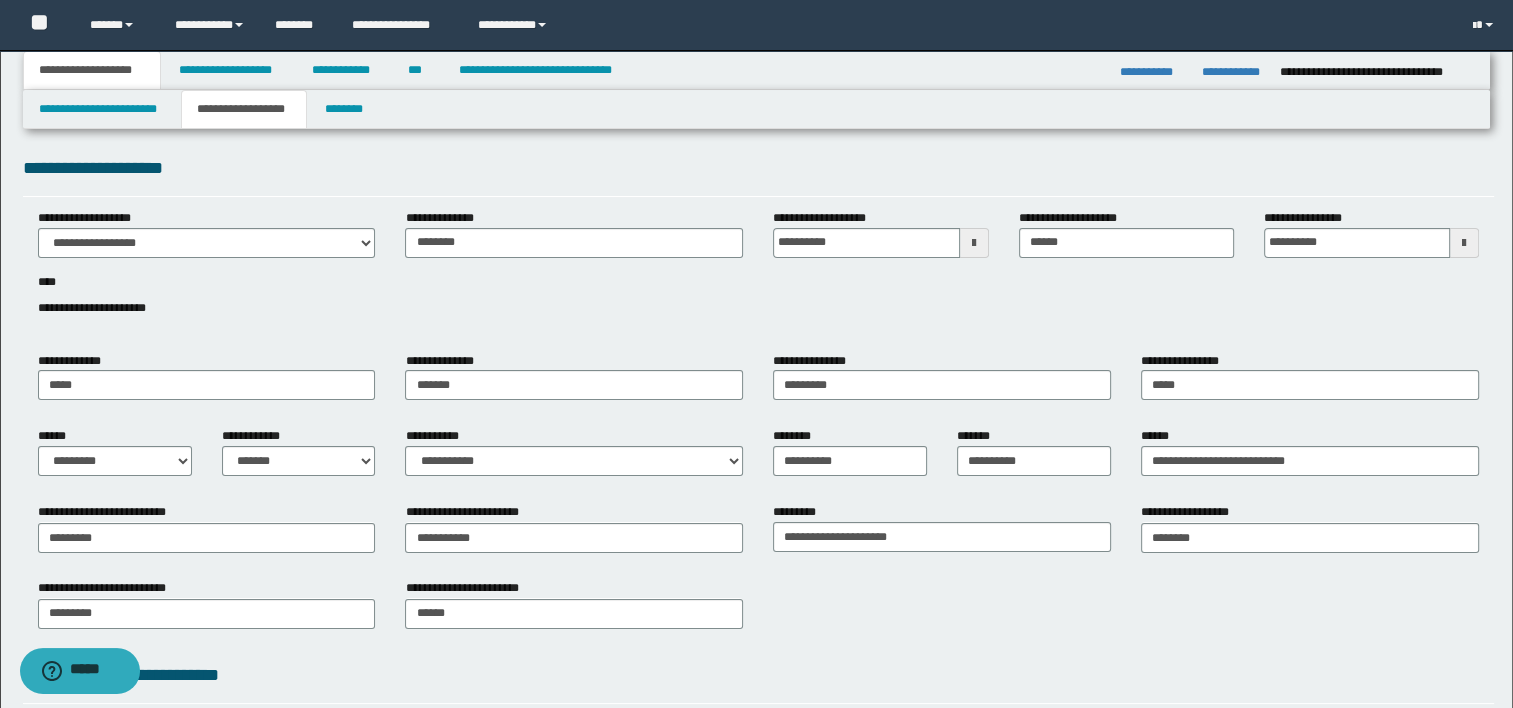 scroll, scrollTop: 0, scrollLeft: 0, axis: both 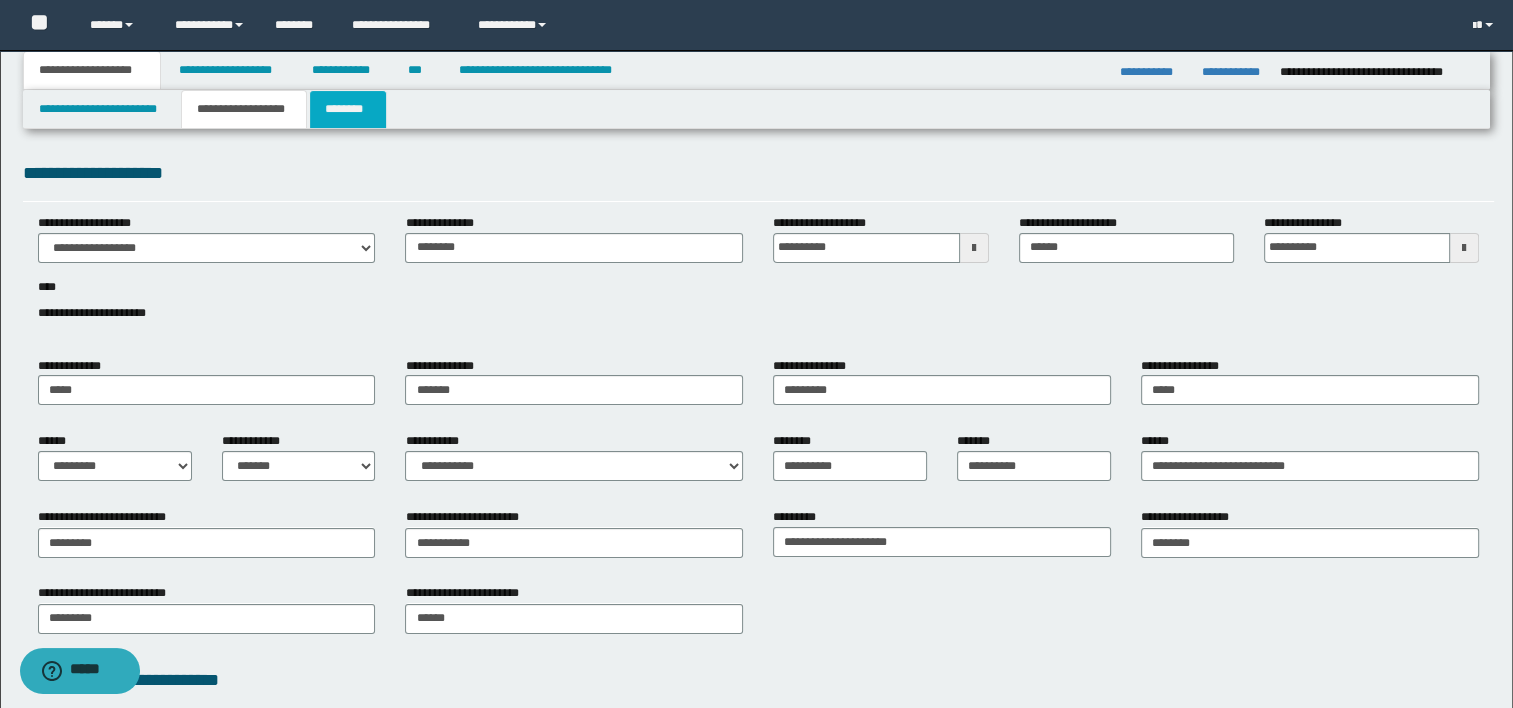 click on "********" at bounding box center (348, 109) 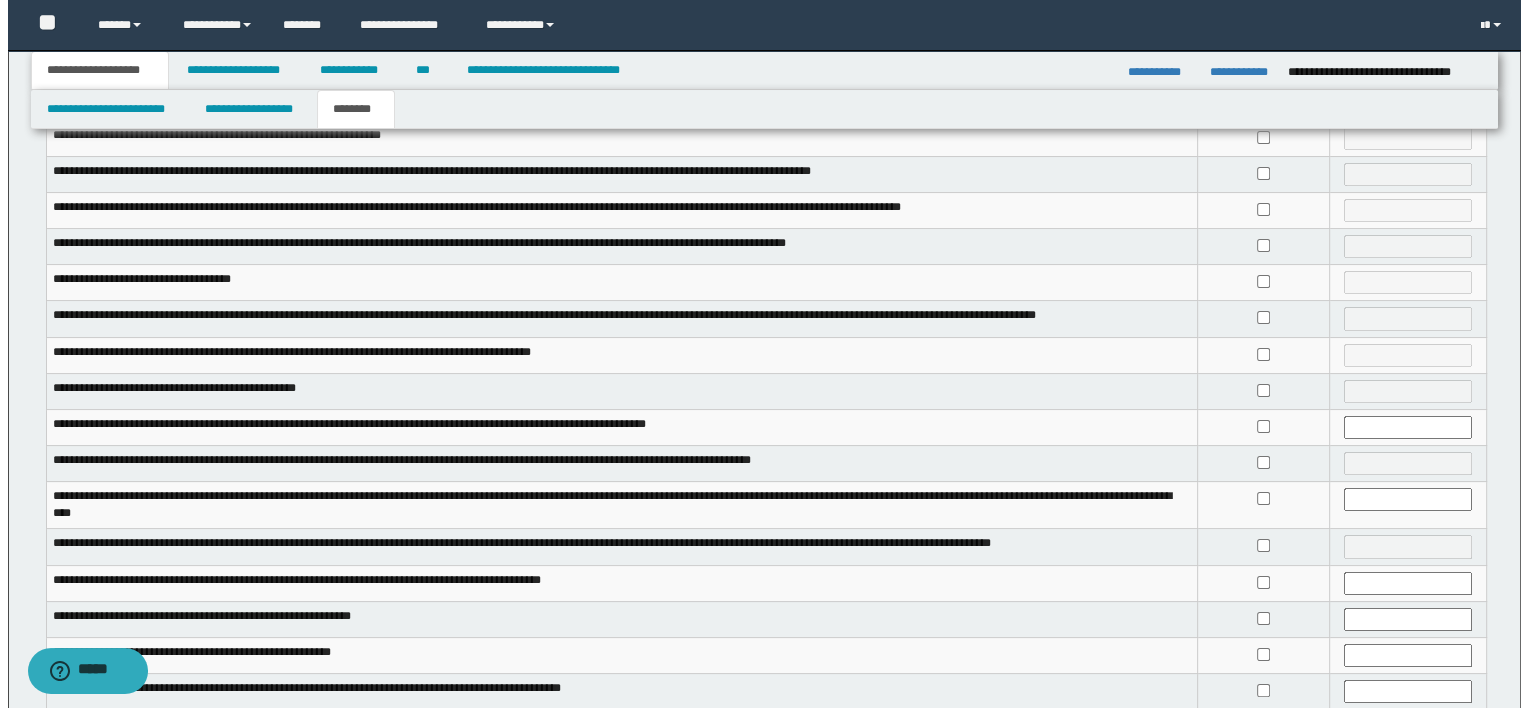 scroll, scrollTop: 0, scrollLeft: 0, axis: both 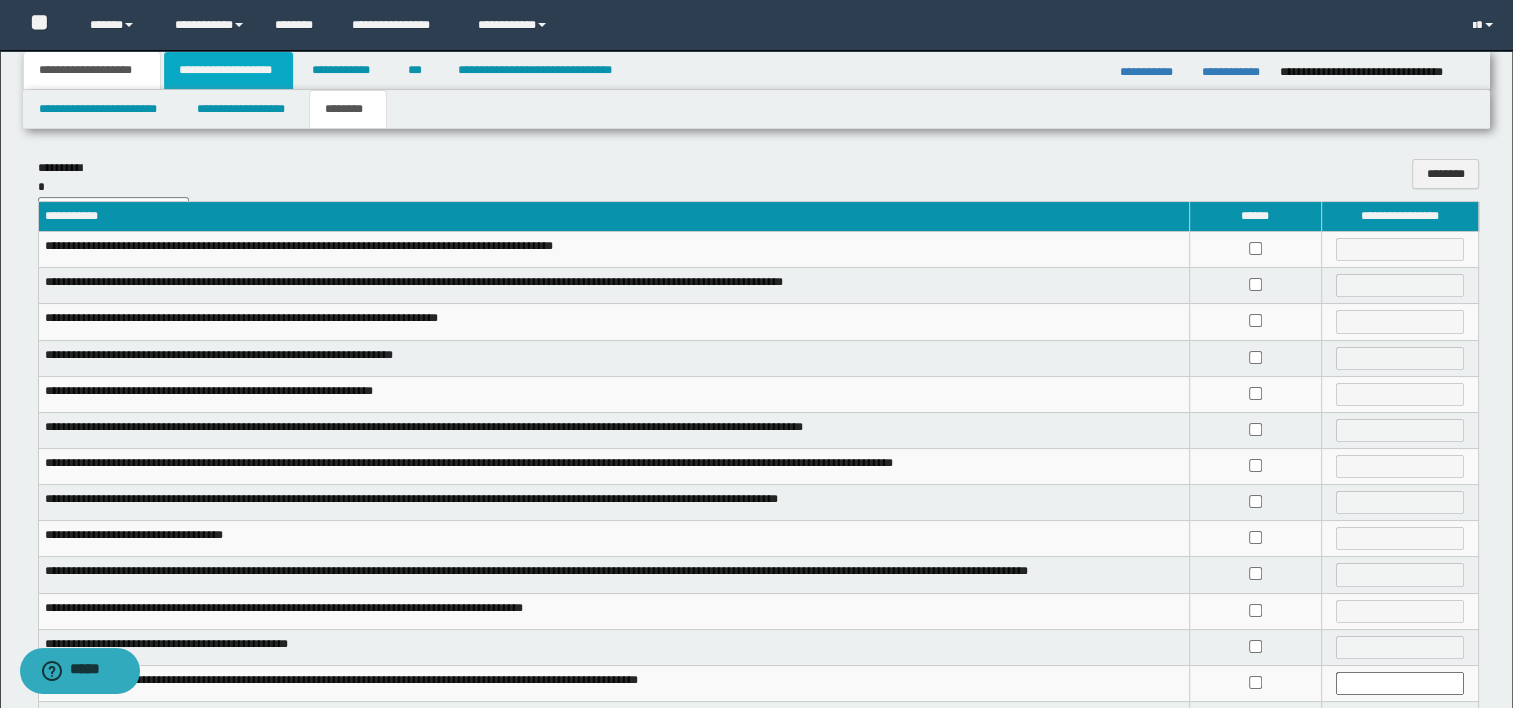 click on "**********" at bounding box center (228, 70) 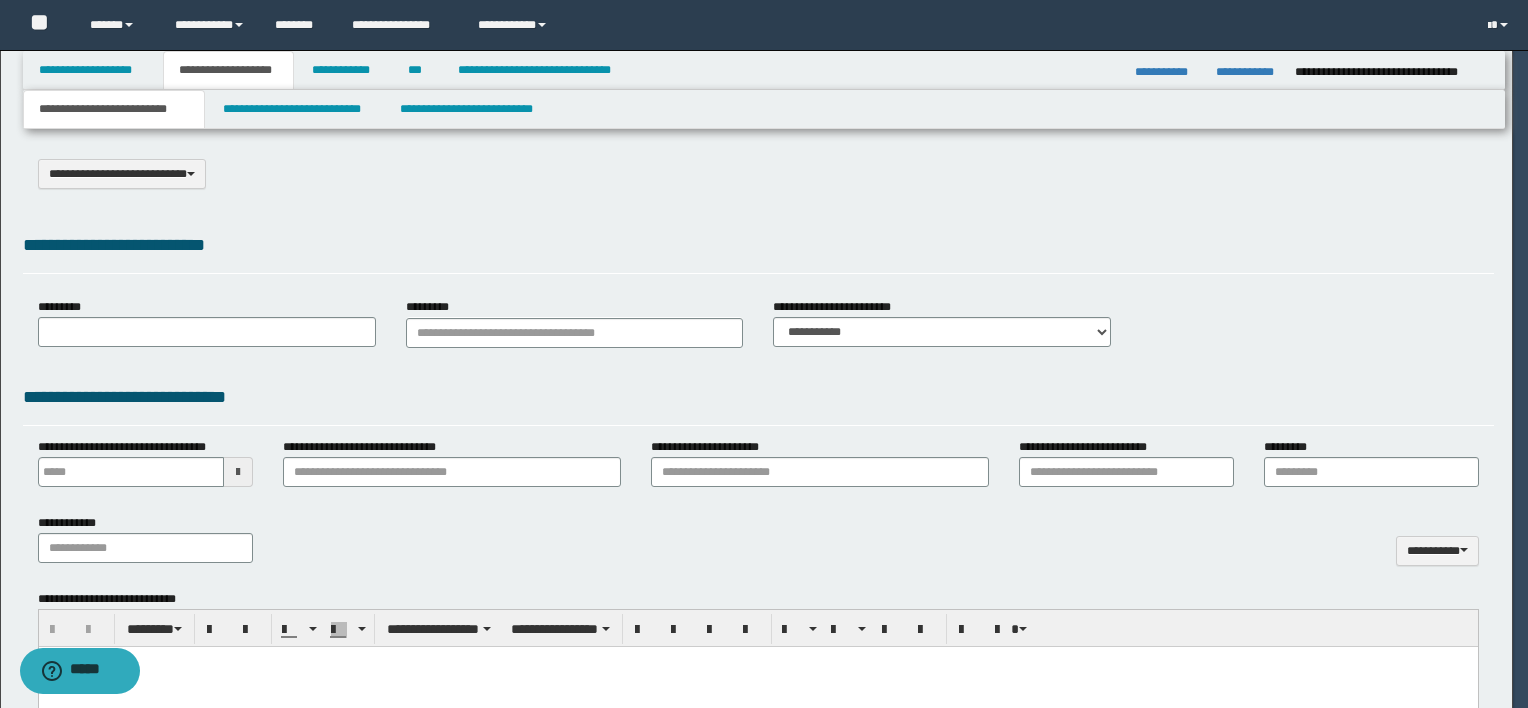type on "**********" 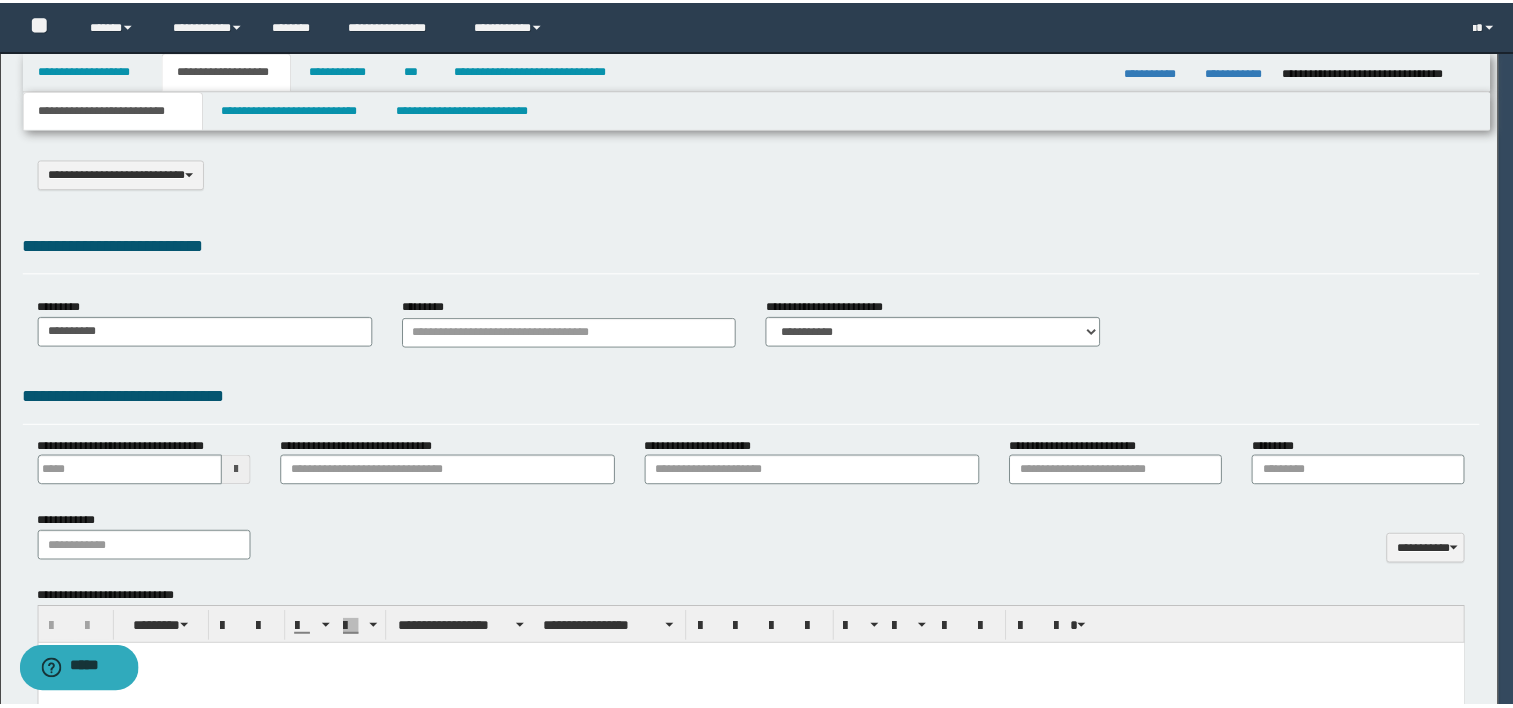 scroll, scrollTop: 0, scrollLeft: 0, axis: both 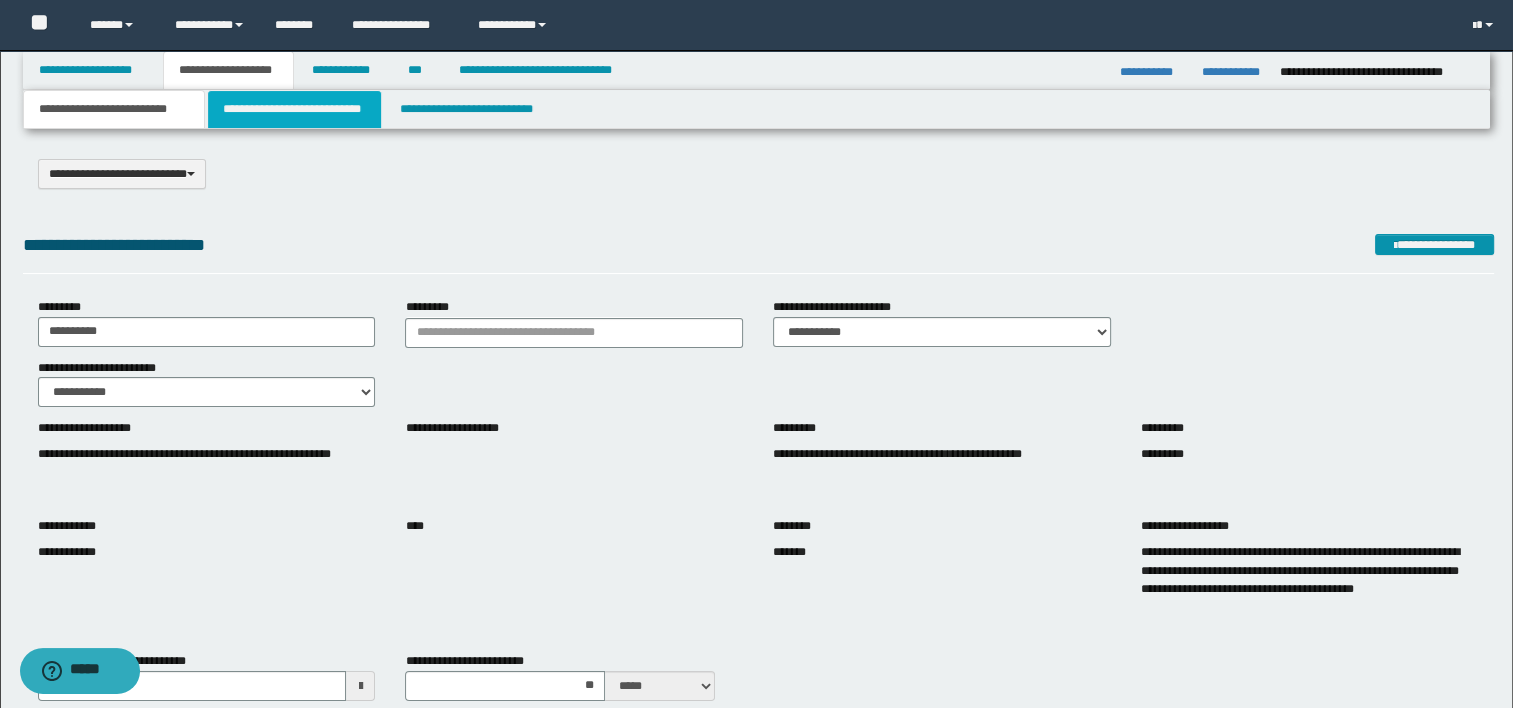 click on "**********" at bounding box center (294, 109) 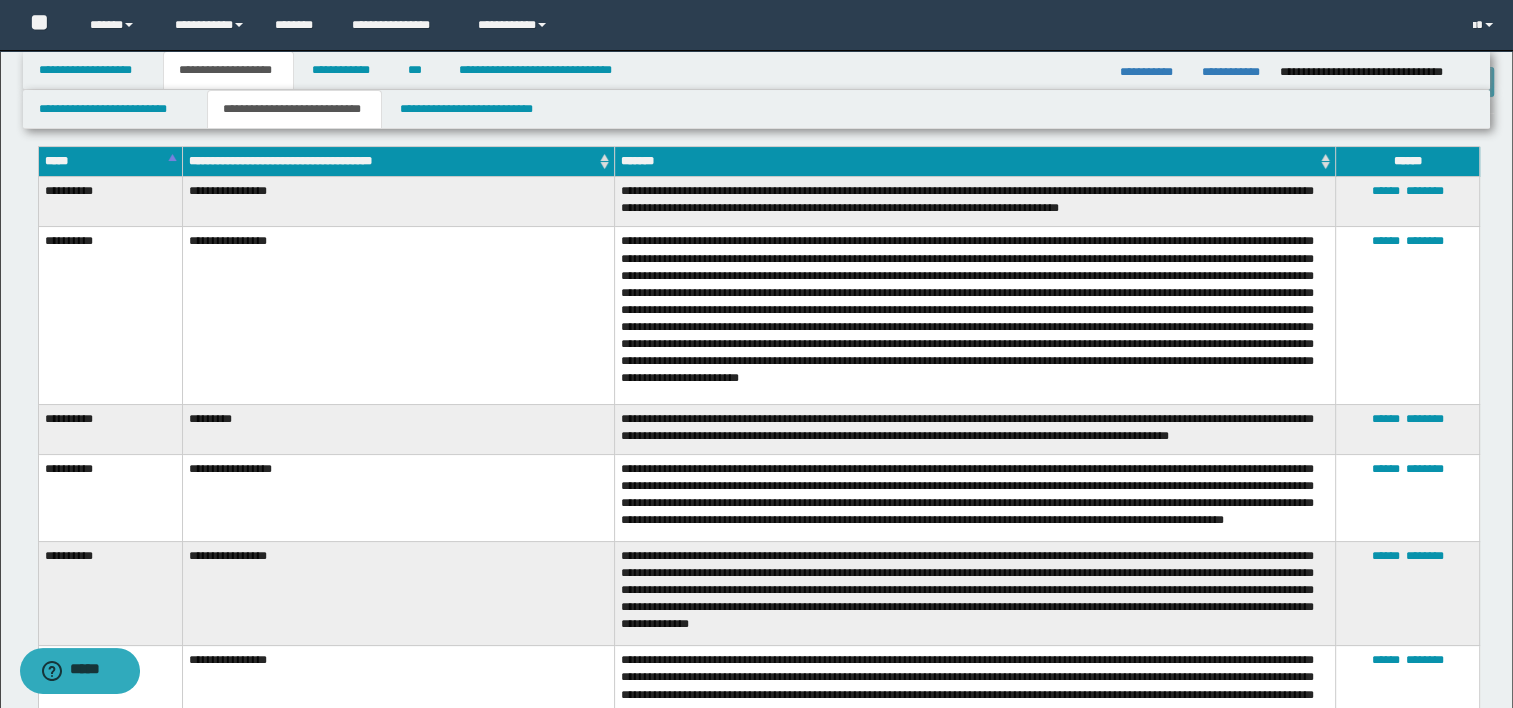 scroll, scrollTop: 96, scrollLeft: 0, axis: vertical 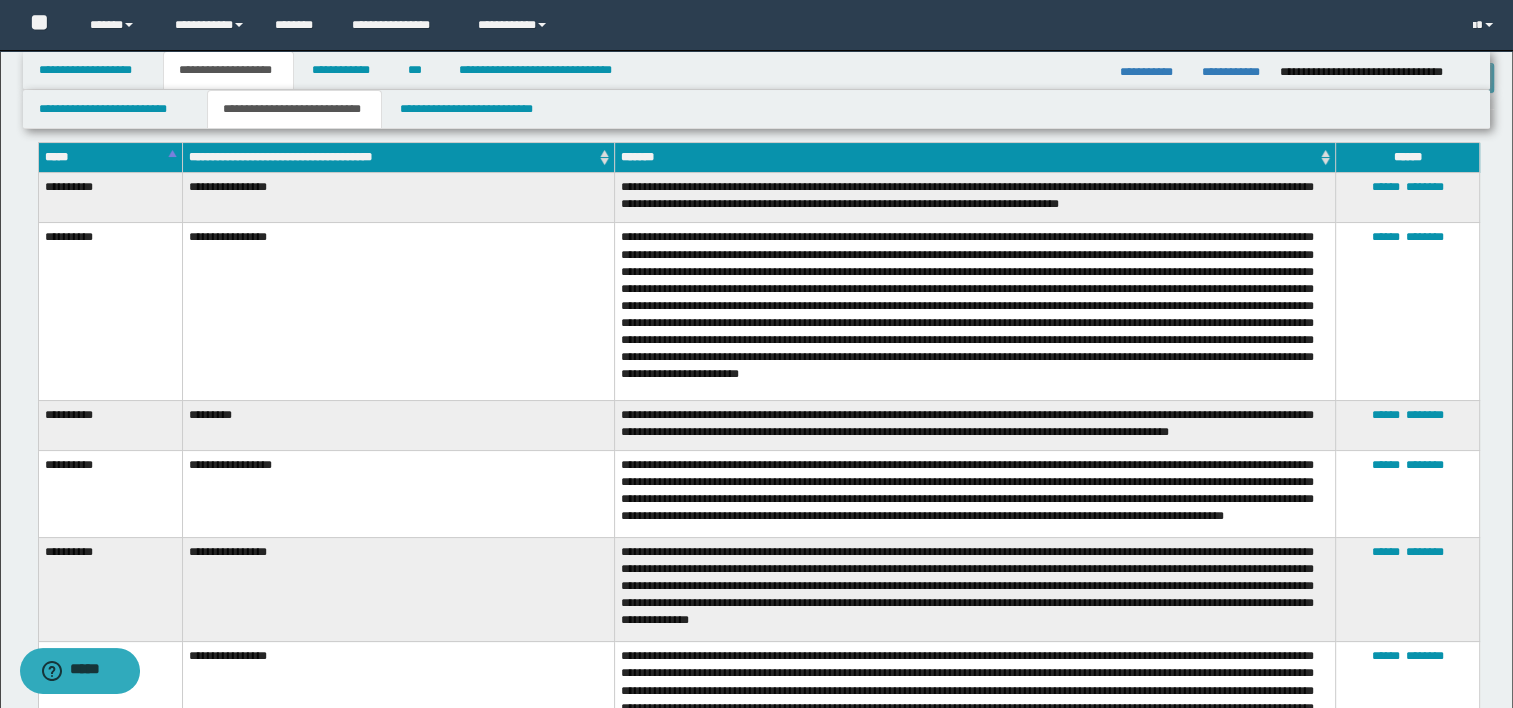drag, startPoint x: 1501, startPoint y: 156, endPoint x: 1518, endPoint y: 185, distance: 33.61547 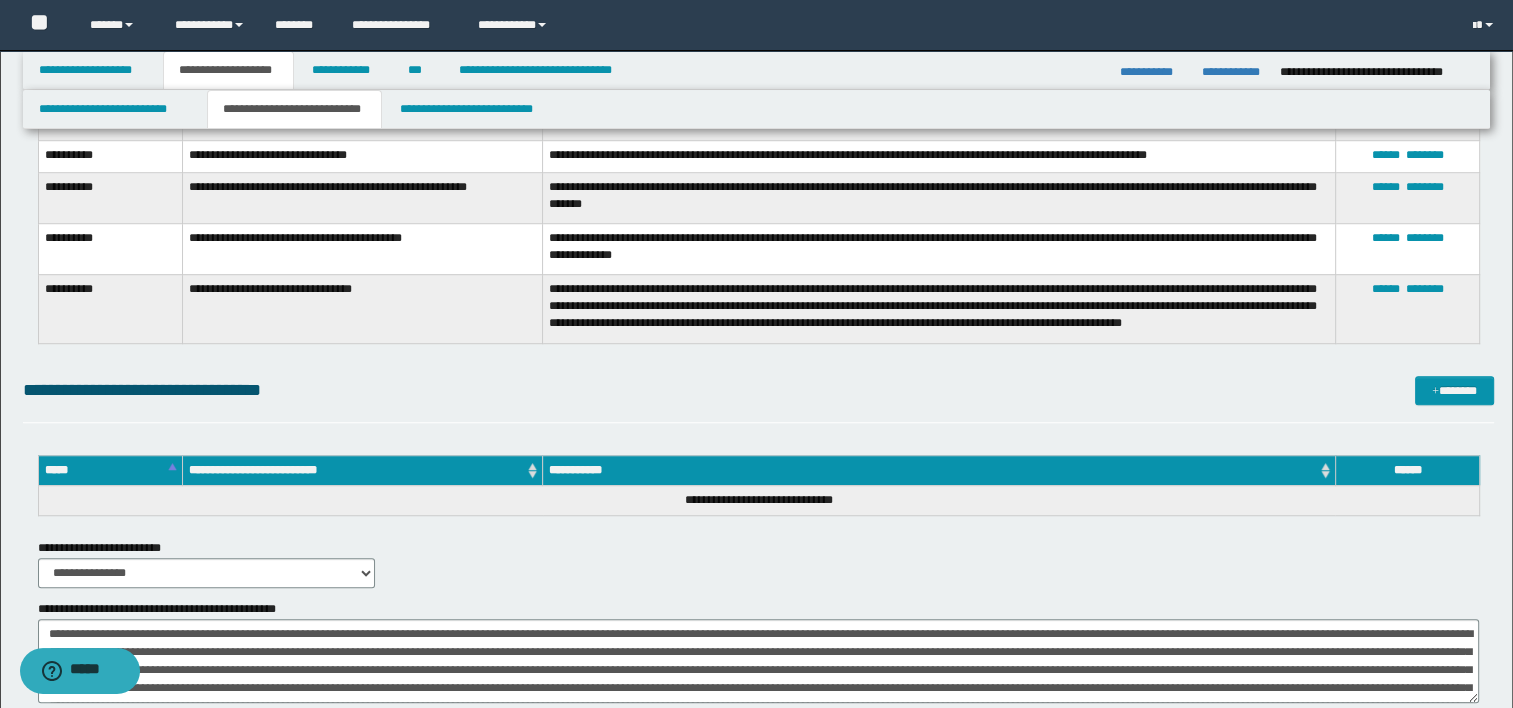 scroll, scrollTop: 1387, scrollLeft: 0, axis: vertical 